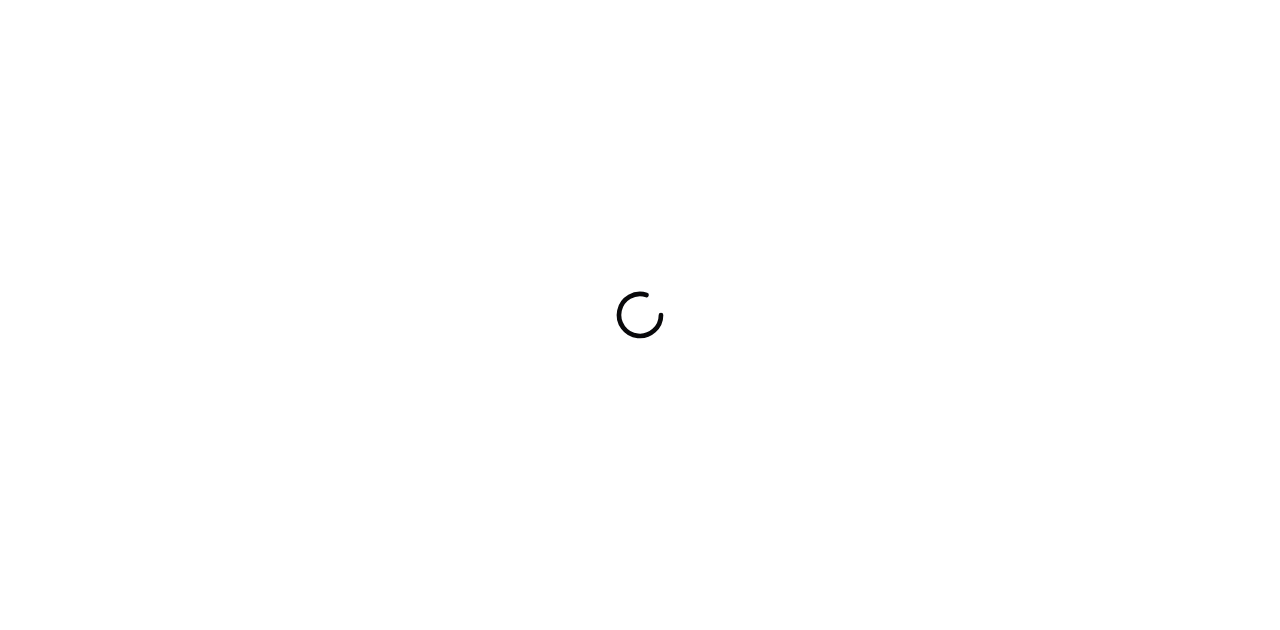 scroll, scrollTop: 0, scrollLeft: 0, axis: both 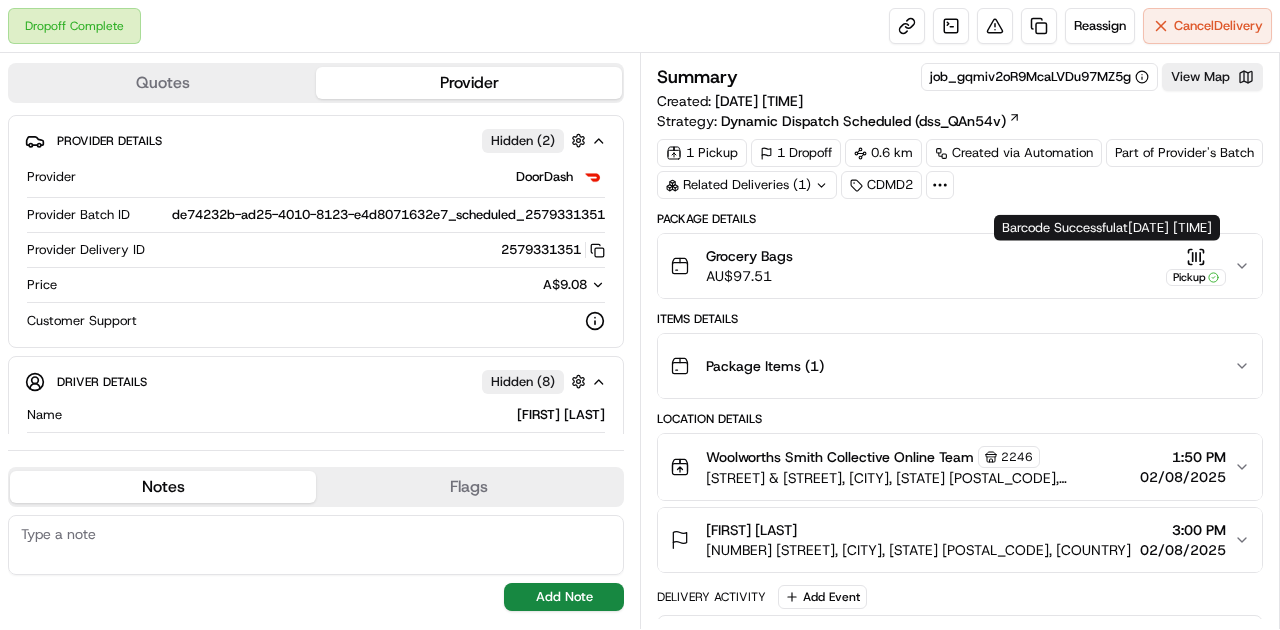 click 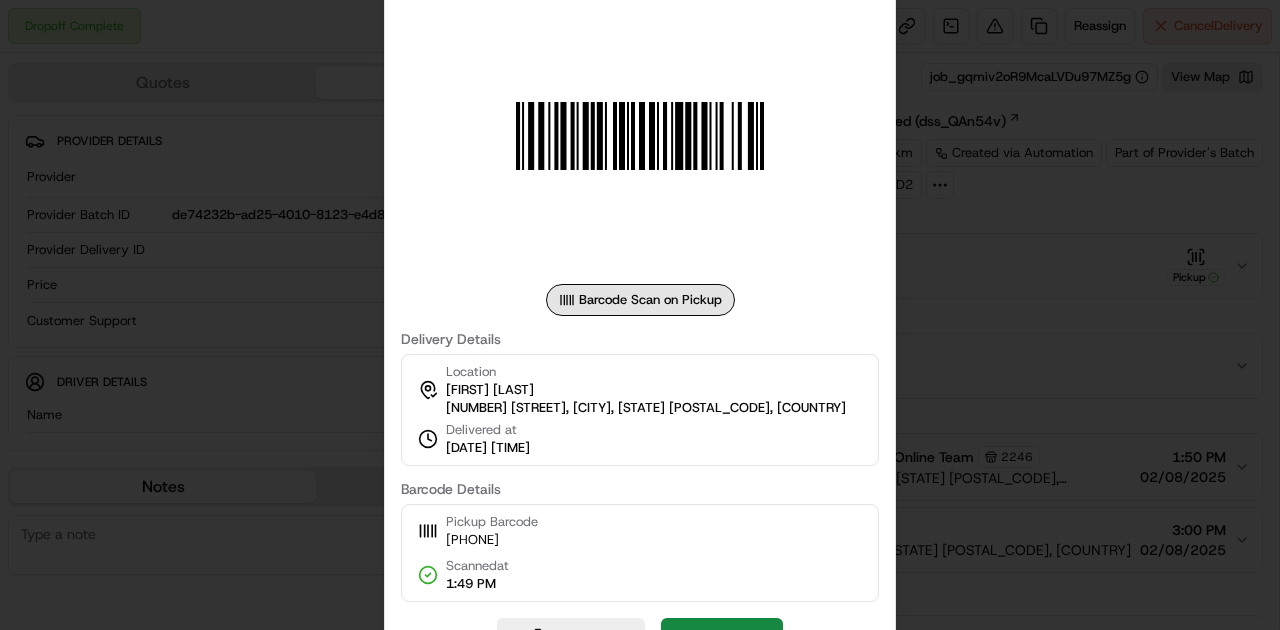 click at bounding box center [640, 315] 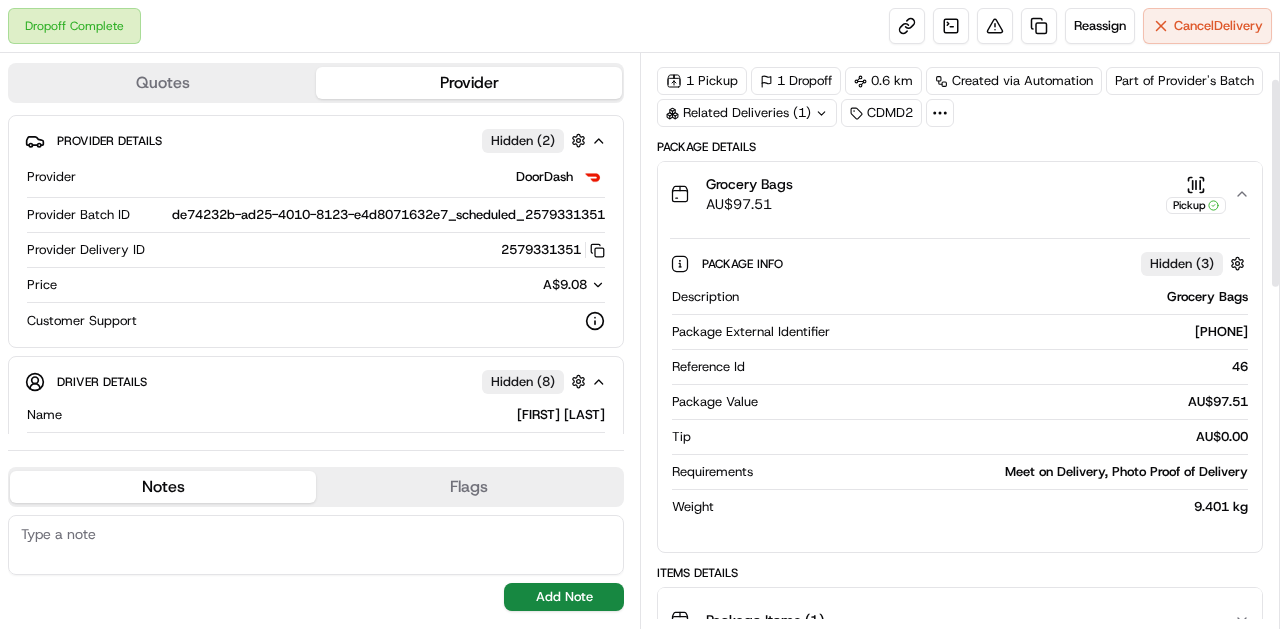 scroll, scrollTop: 0, scrollLeft: 0, axis: both 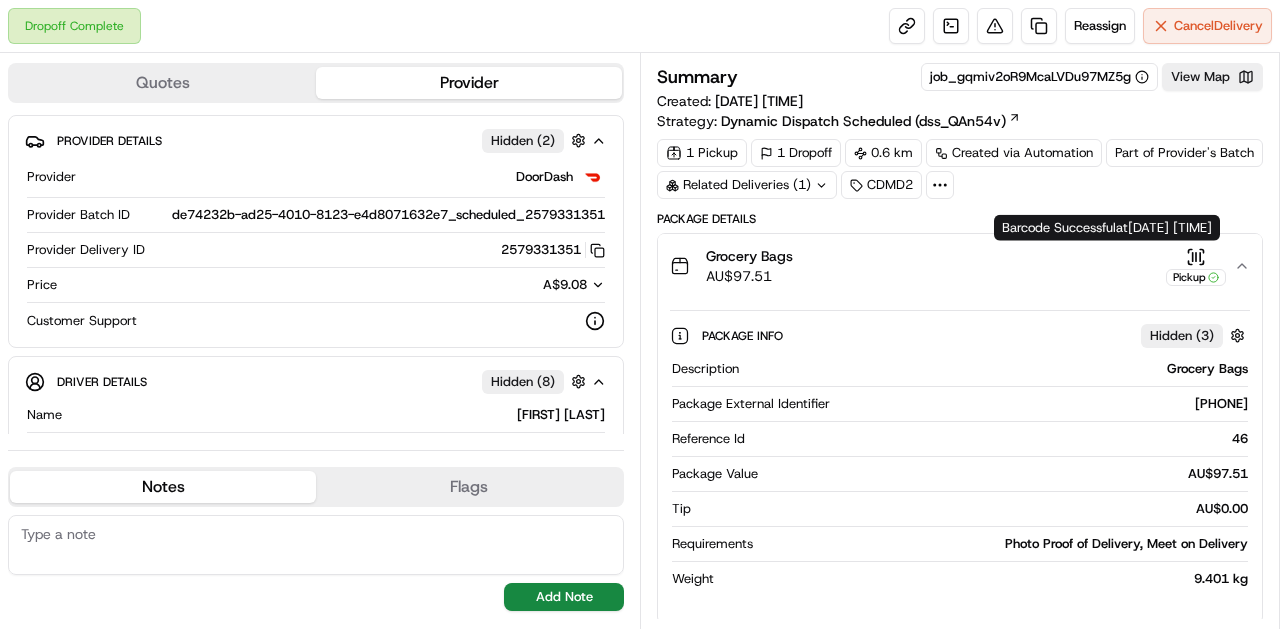 click 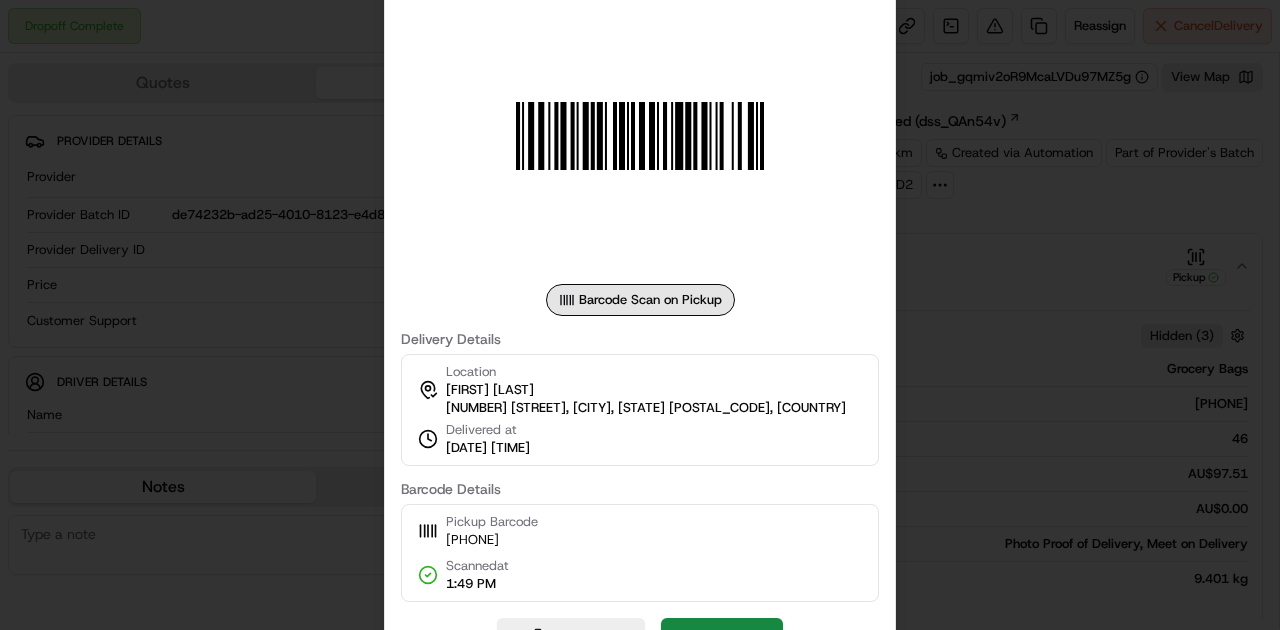 click at bounding box center [640, 315] 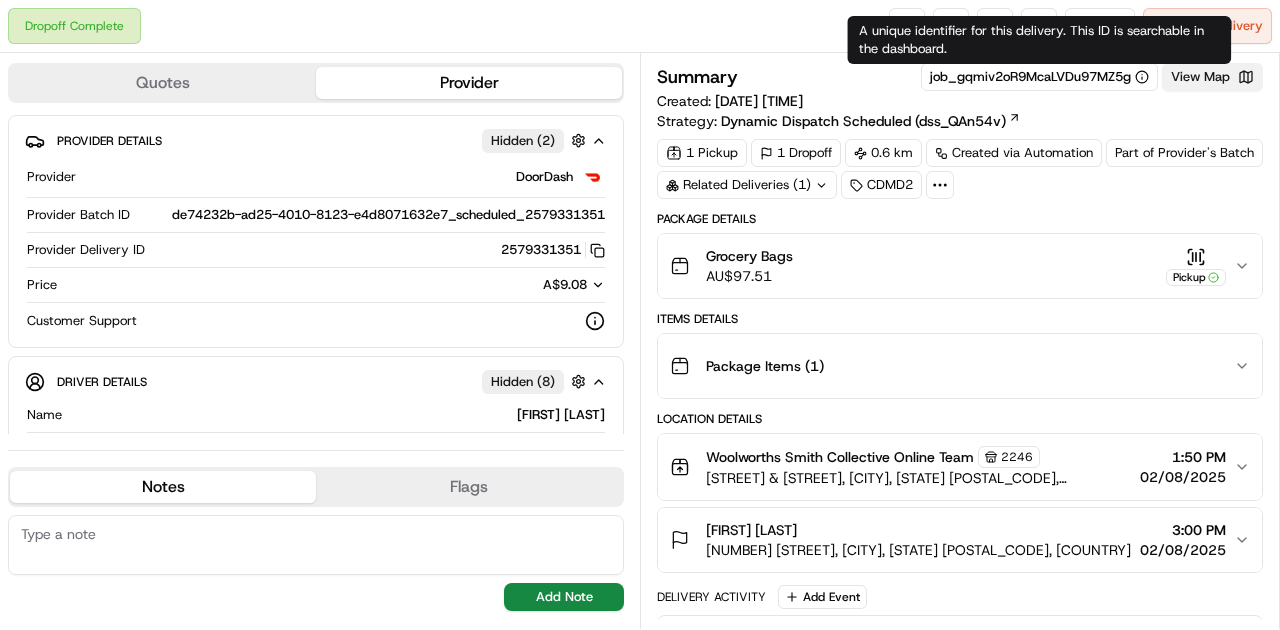 click on "View Map" at bounding box center (1212, 77) 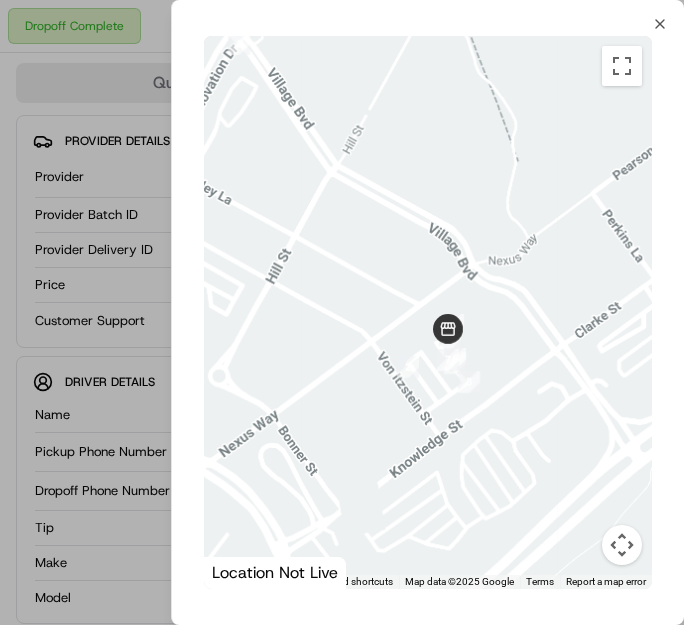 drag, startPoint x: 435, startPoint y: 368, endPoint x: 510, endPoint y: 248, distance: 141.50972 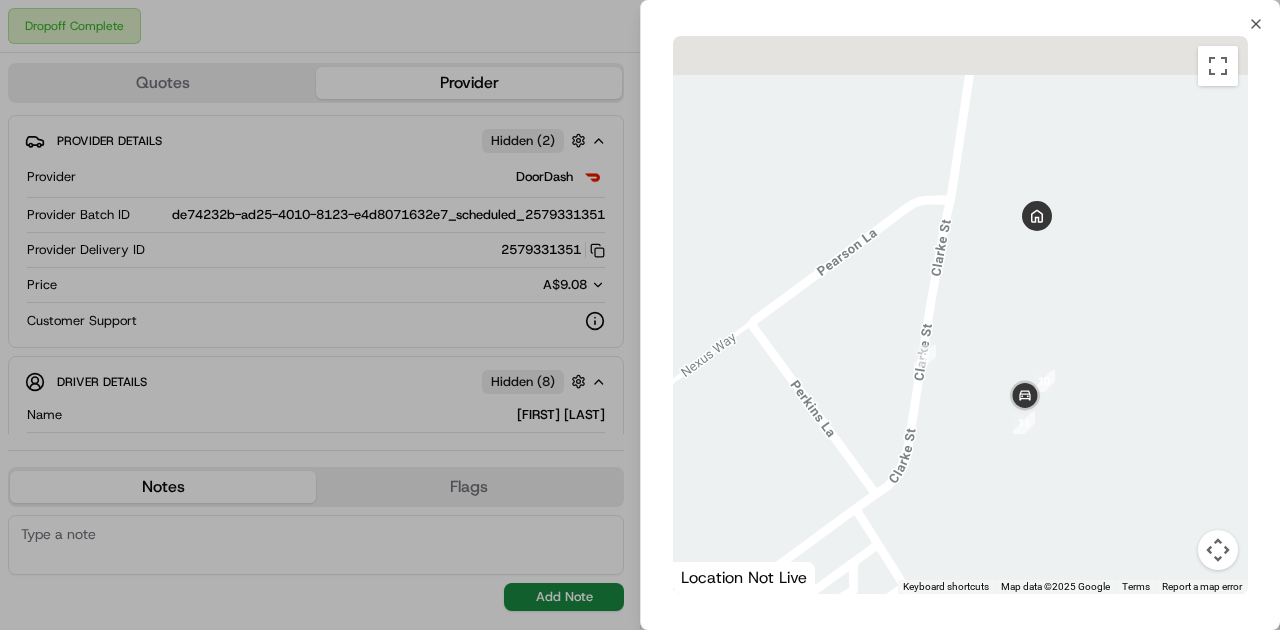 drag, startPoint x: 980, startPoint y: 255, endPoint x: 982, endPoint y: 266, distance: 11.18034 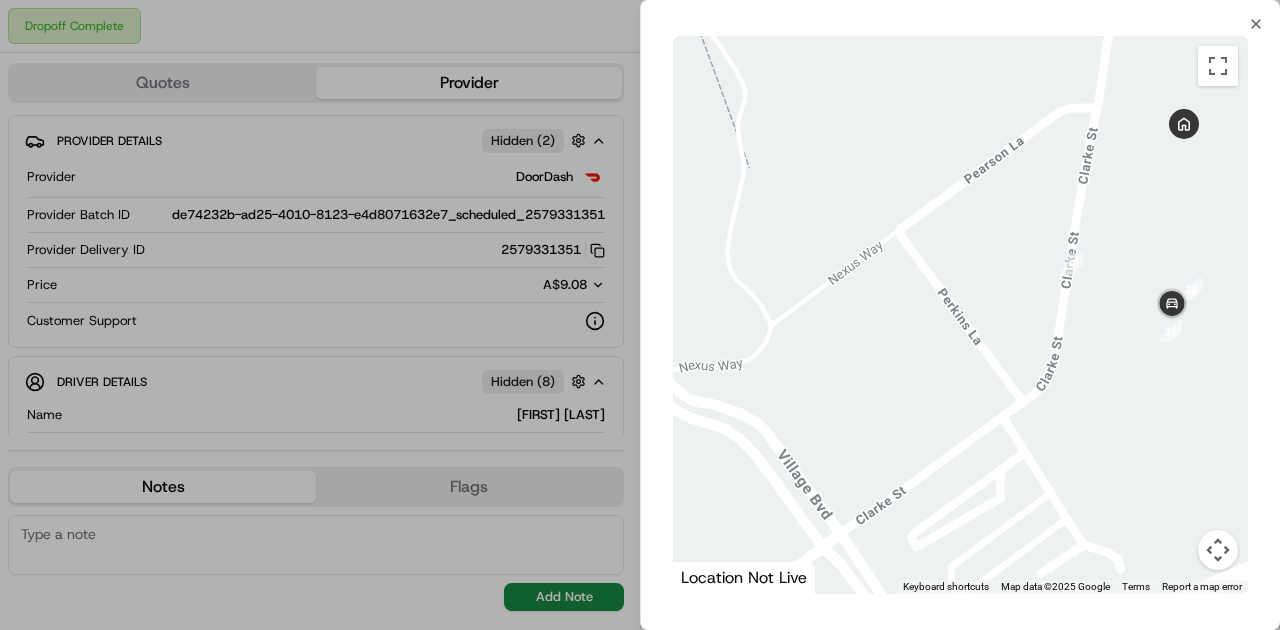 drag, startPoint x: 930, startPoint y: 314, endPoint x: 1099, endPoint y: 202, distance: 202.74368 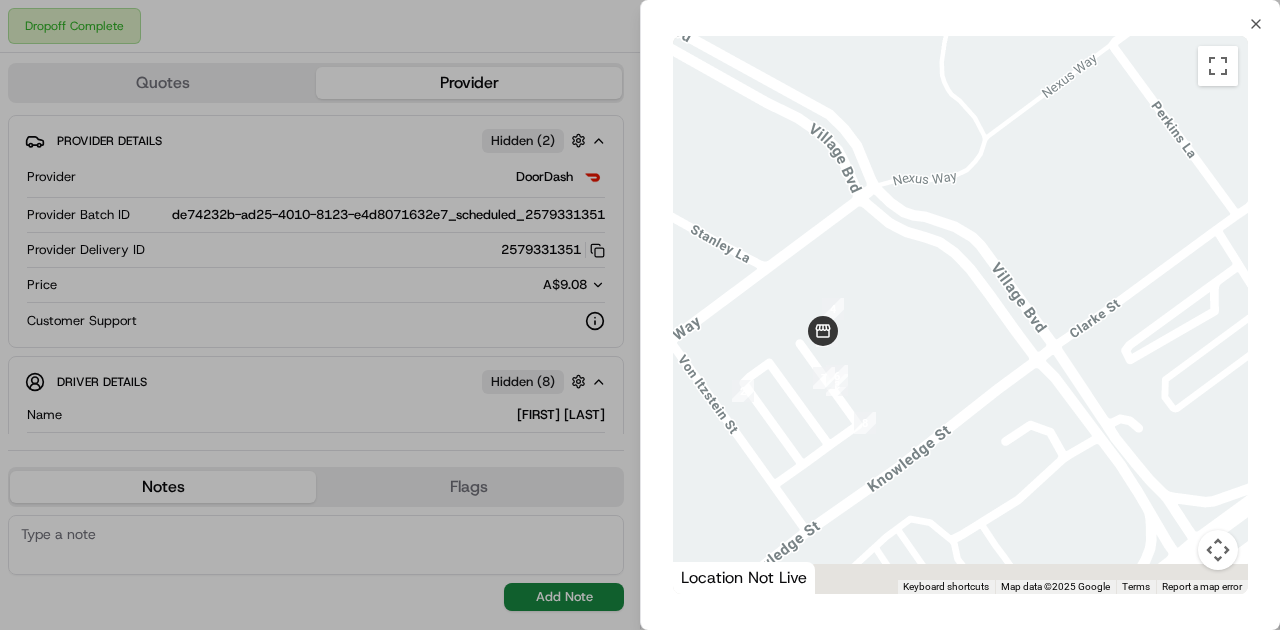 drag, startPoint x: 996, startPoint y: 310, endPoint x: 1024, endPoint y: 251, distance: 65.30697 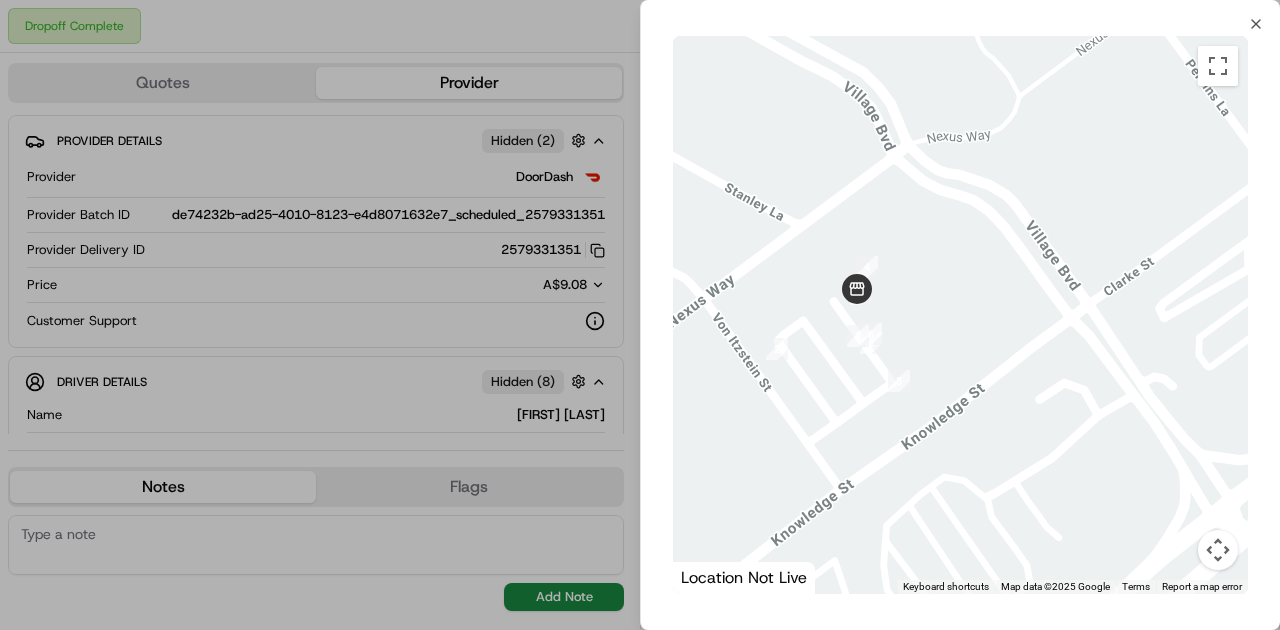 drag, startPoint x: 793, startPoint y: 338, endPoint x: 851, endPoint y: 316, distance: 62.03225 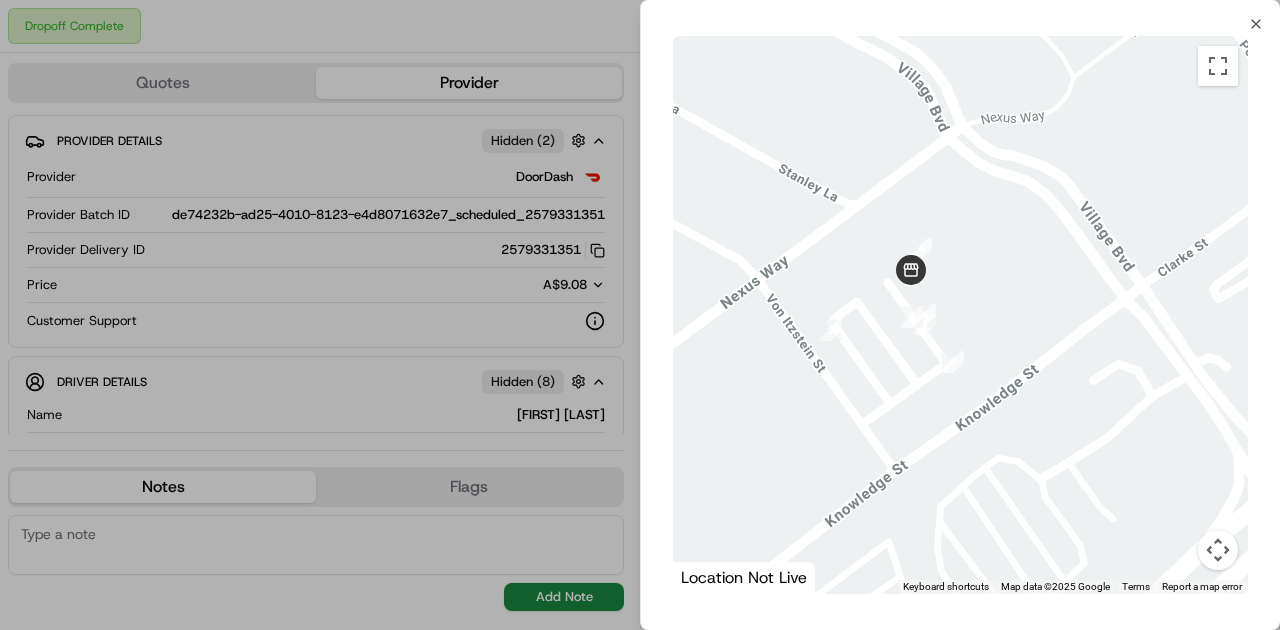 click at bounding box center [640, 315] 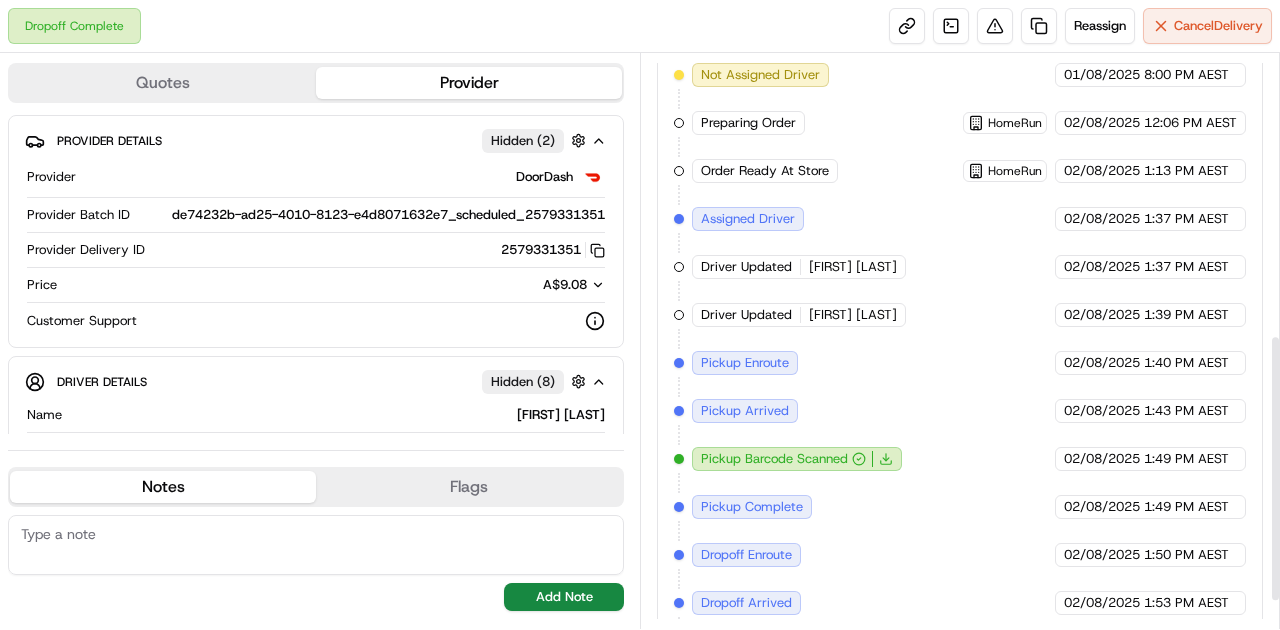 scroll, scrollTop: 663, scrollLeft: 0, axis: vertical 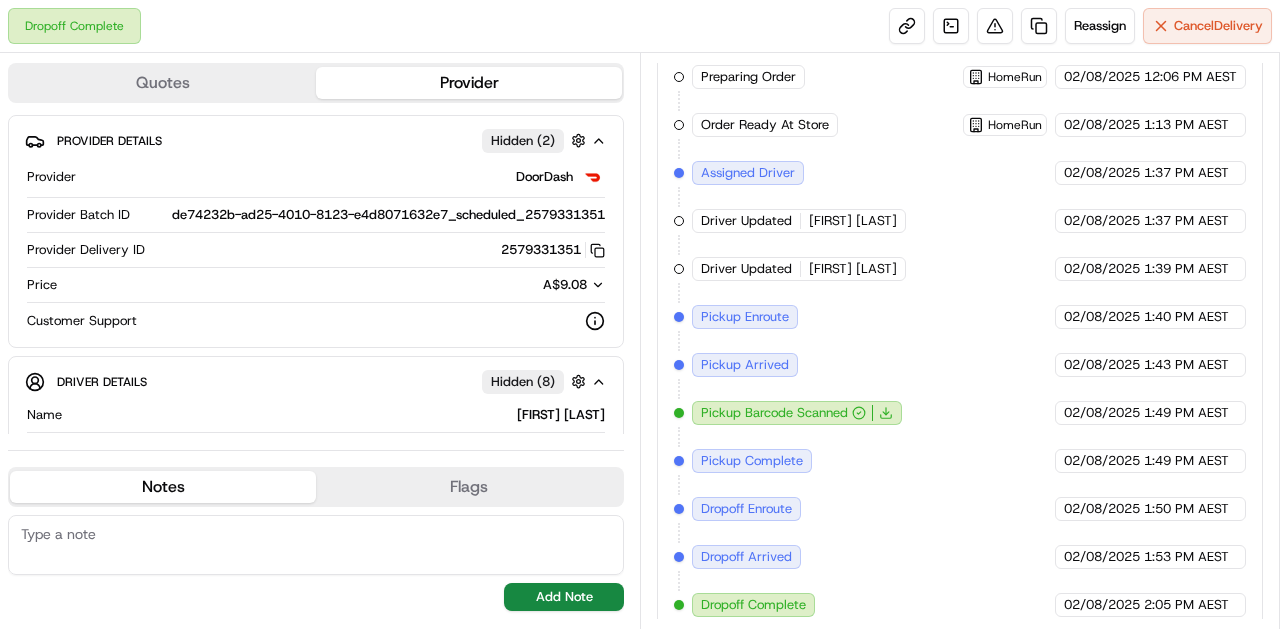 drag, startPoint x: 986, startPoint y: 536, endPoint x: 935, endPoint y: 550, distance: 52.886673 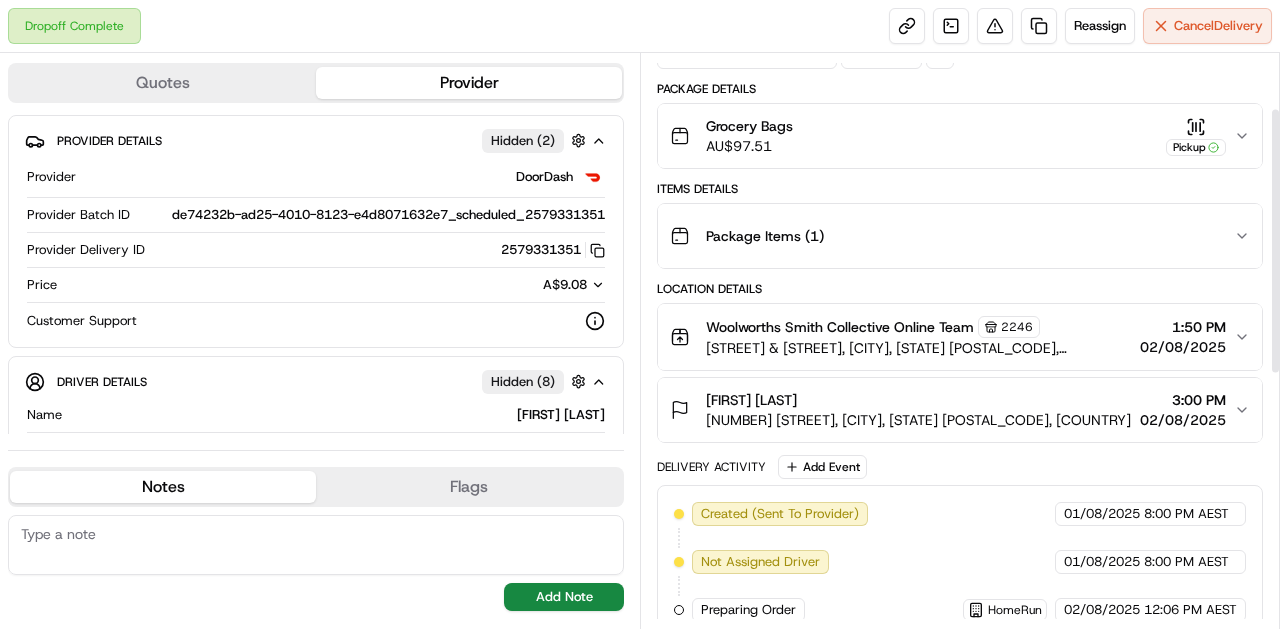 scroll, scrollTop: 0, scrollLeft: 0, axis: both 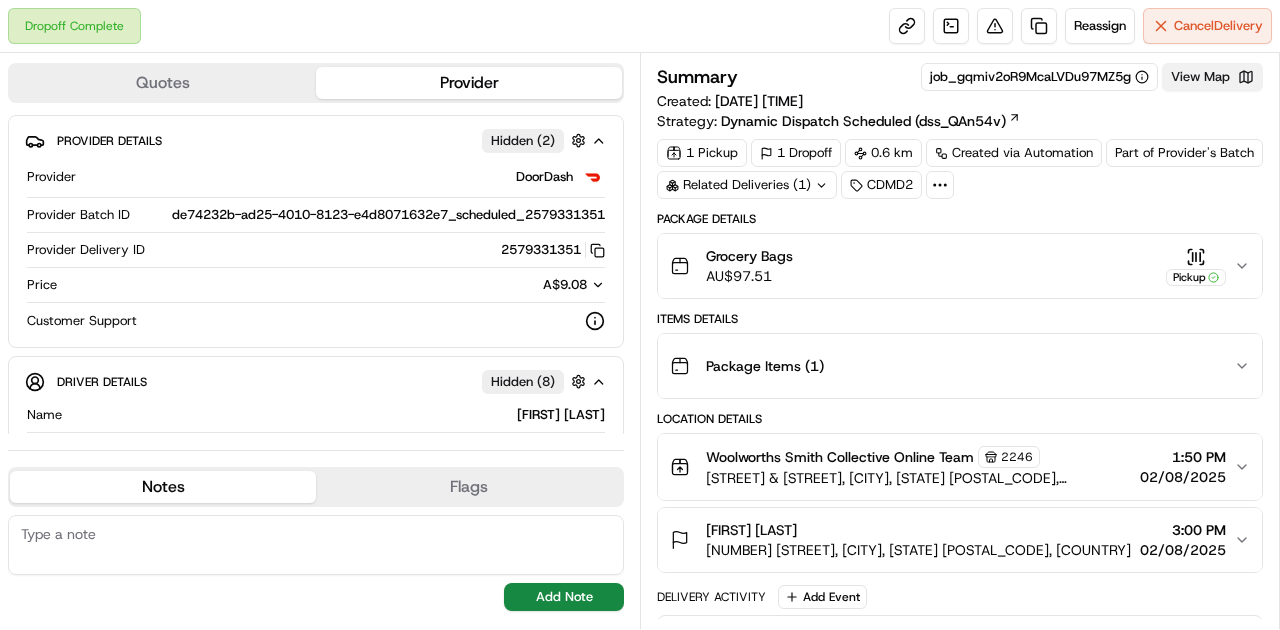 click on "View Map" at bounding box center [1212, 77] 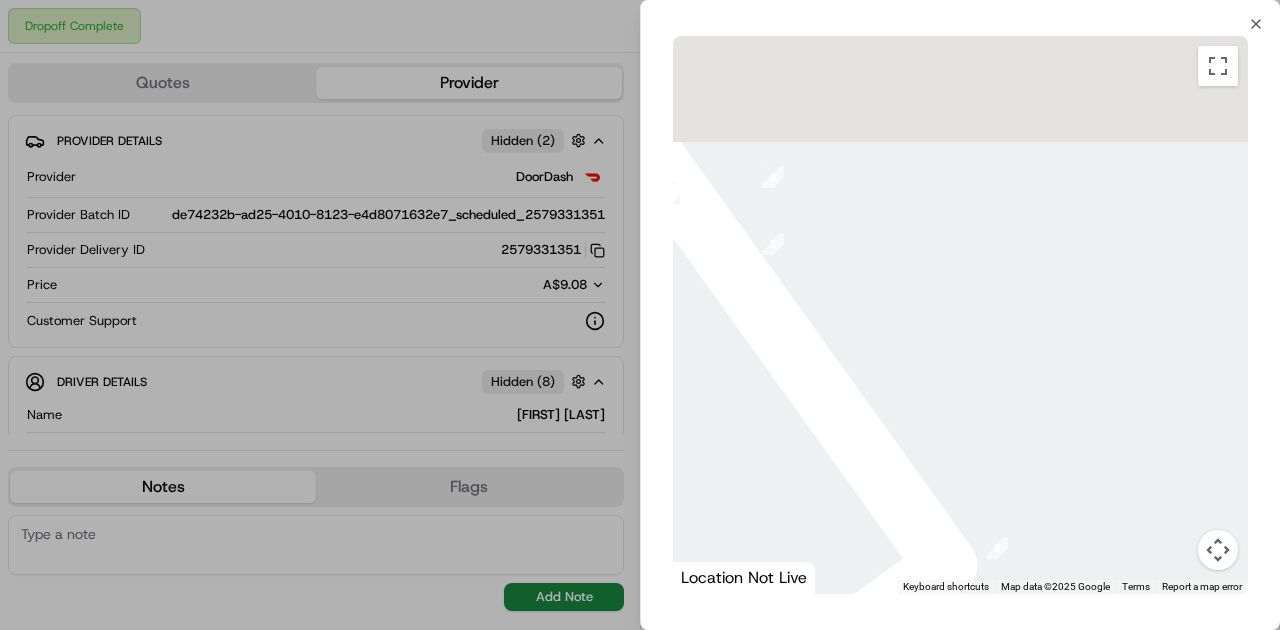 drag, startPoint x: 748, startPoint y: 108, endPoint x: 904, endPoint y: 345, distance: 283.73404 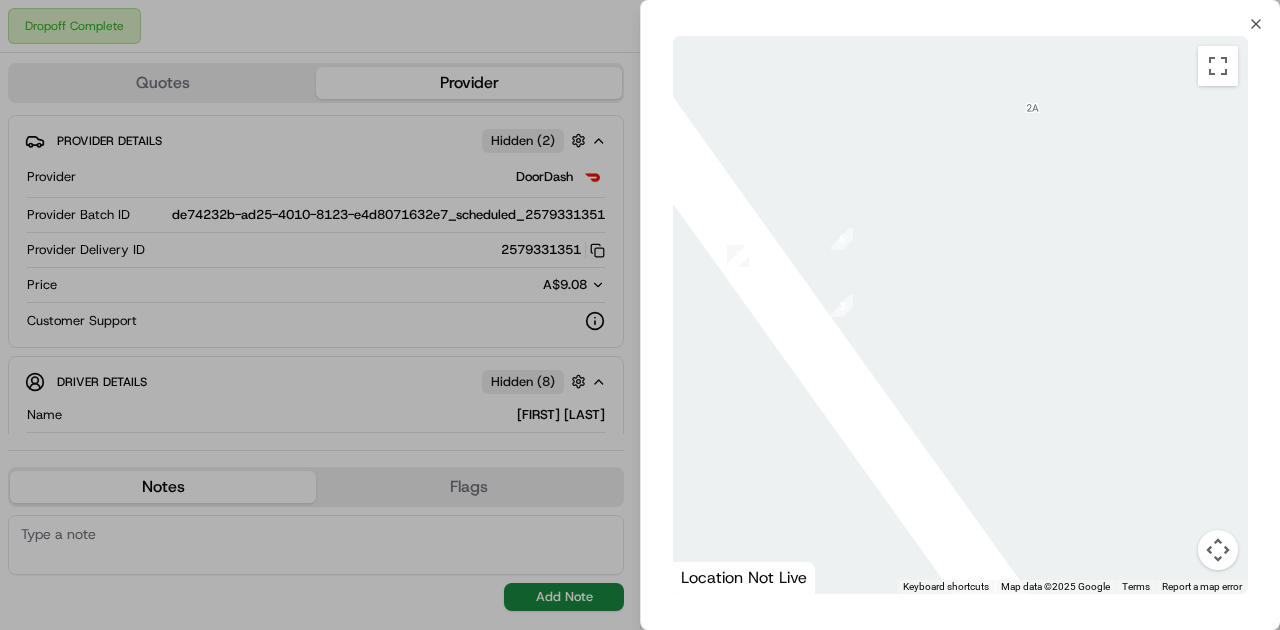 drag, startPoint x: 1016, startPoint y: 459, endPoint x: 896, endPoint y: 243, distance: 247.09512 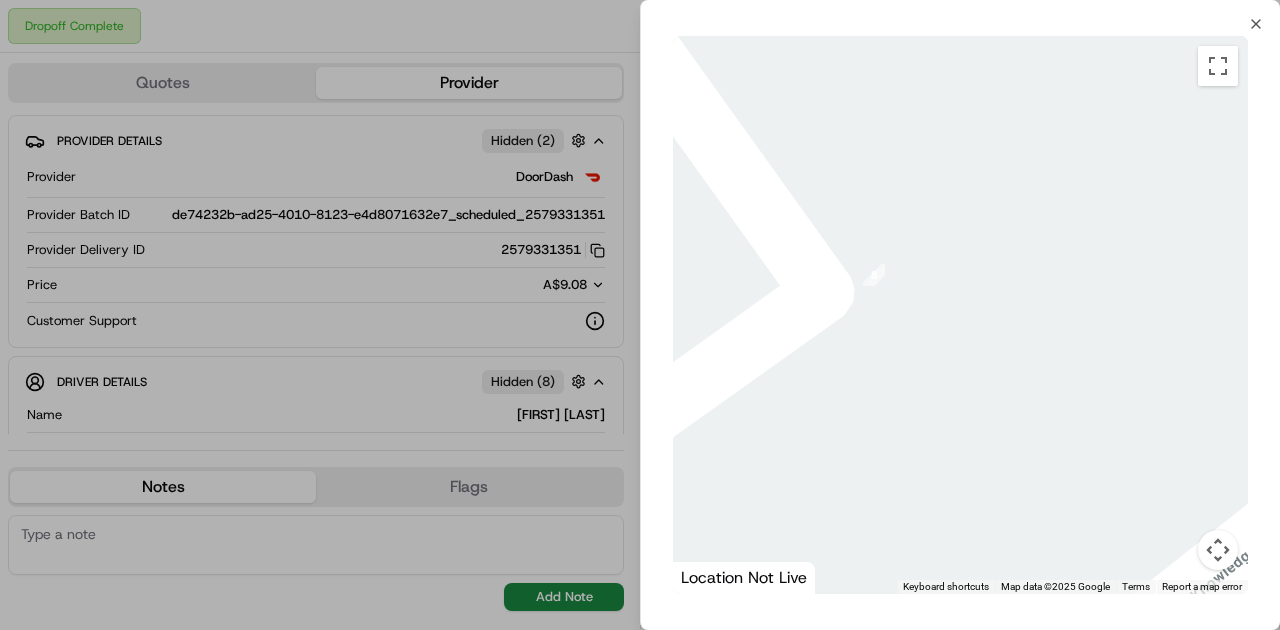 drag, startPoint x: 915, startPoint y: 308, endPoint x: 944, endPoint y: 356, distance: 56.0803 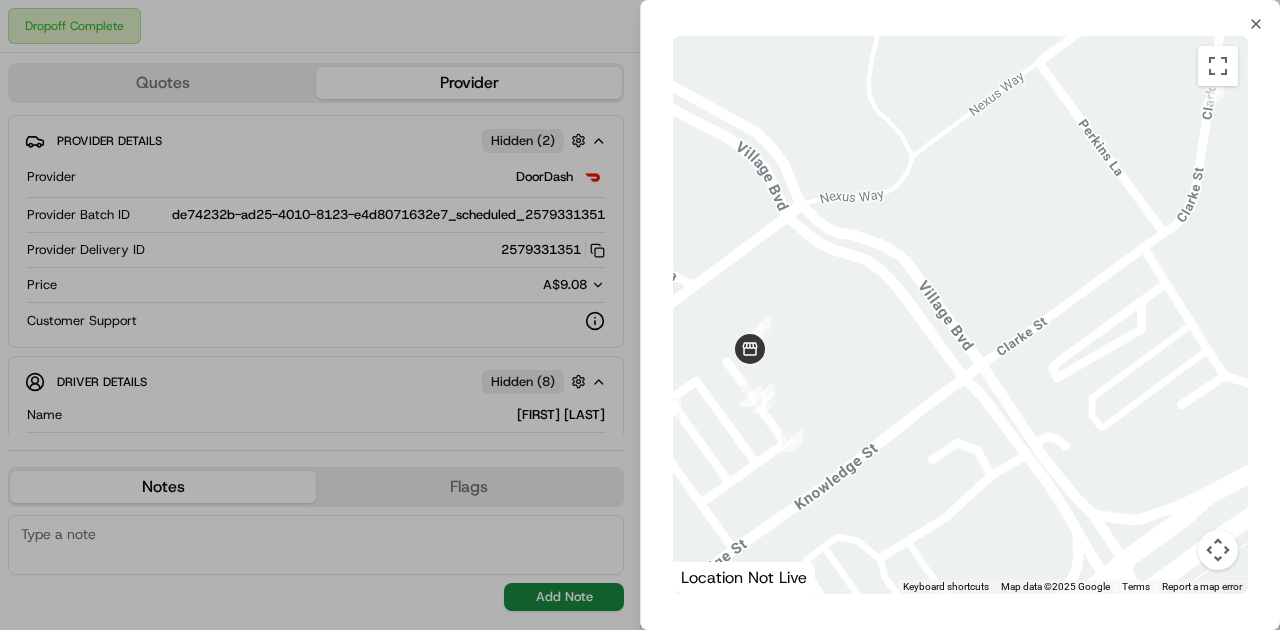 drag, startPoint x: 1002, startPoint y: 356, endPoint x: 818, endPoint y: 380, distance: 185.55861 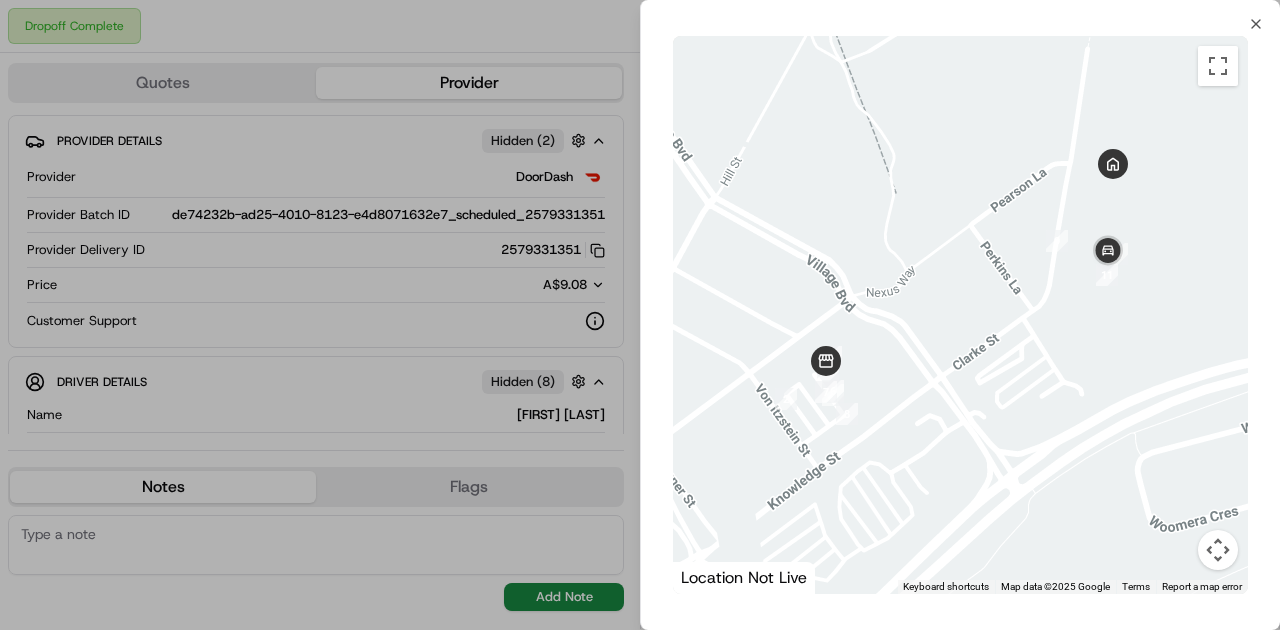 drag, startPoint x: 988, startPoint y: 374, endPoint x: 924, endPoint y: 388, distance: 65.51336 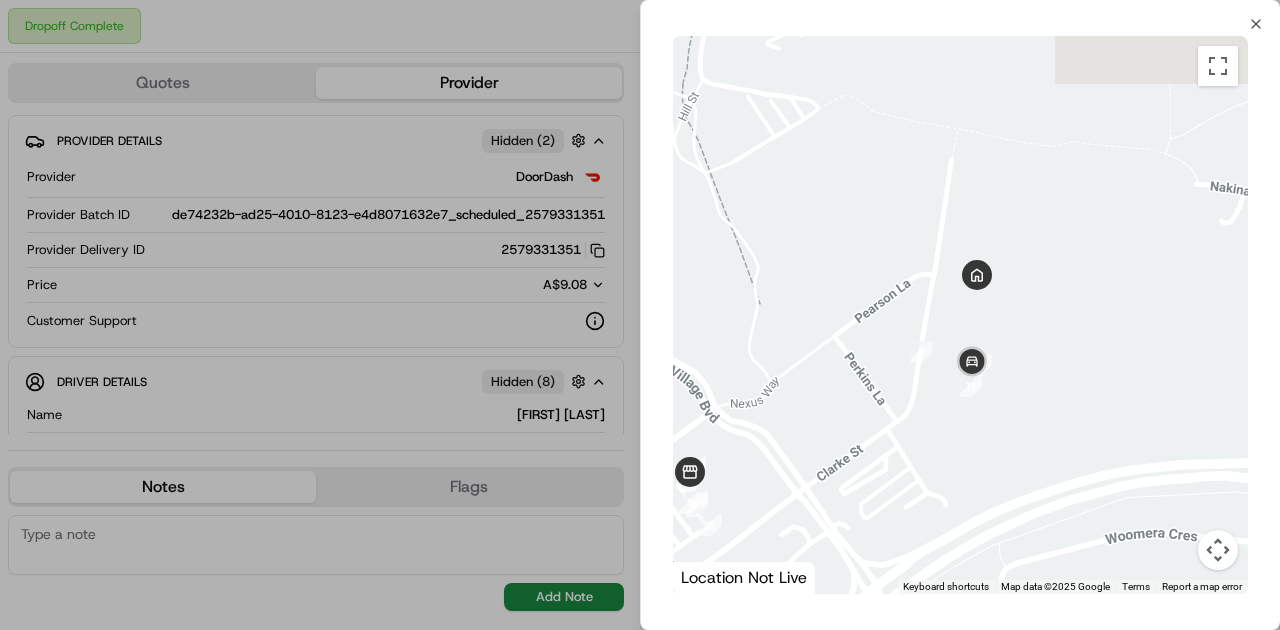 drag, startPoint x: 972, startPoint y: 297, endPoint x: 922, endPoint y: 394, distance: 109.128365 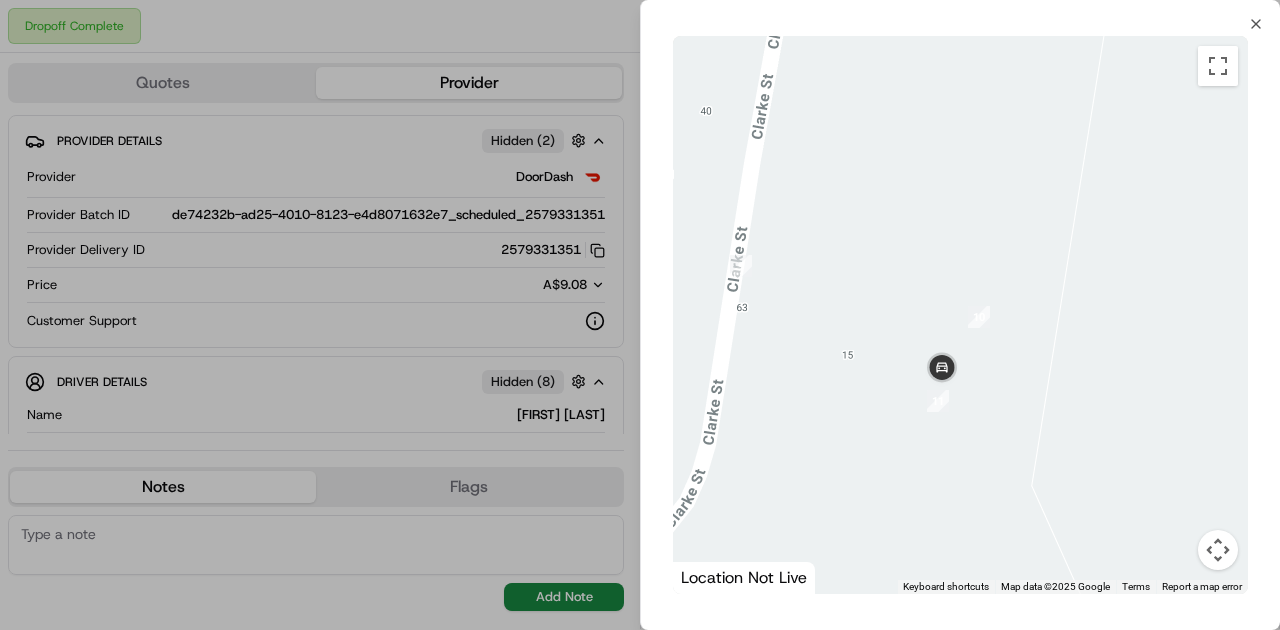 drag, startPoint x: 936, startPoint y: 322, endPoint x: 856, endPoint y: 507, distance: 201.55644 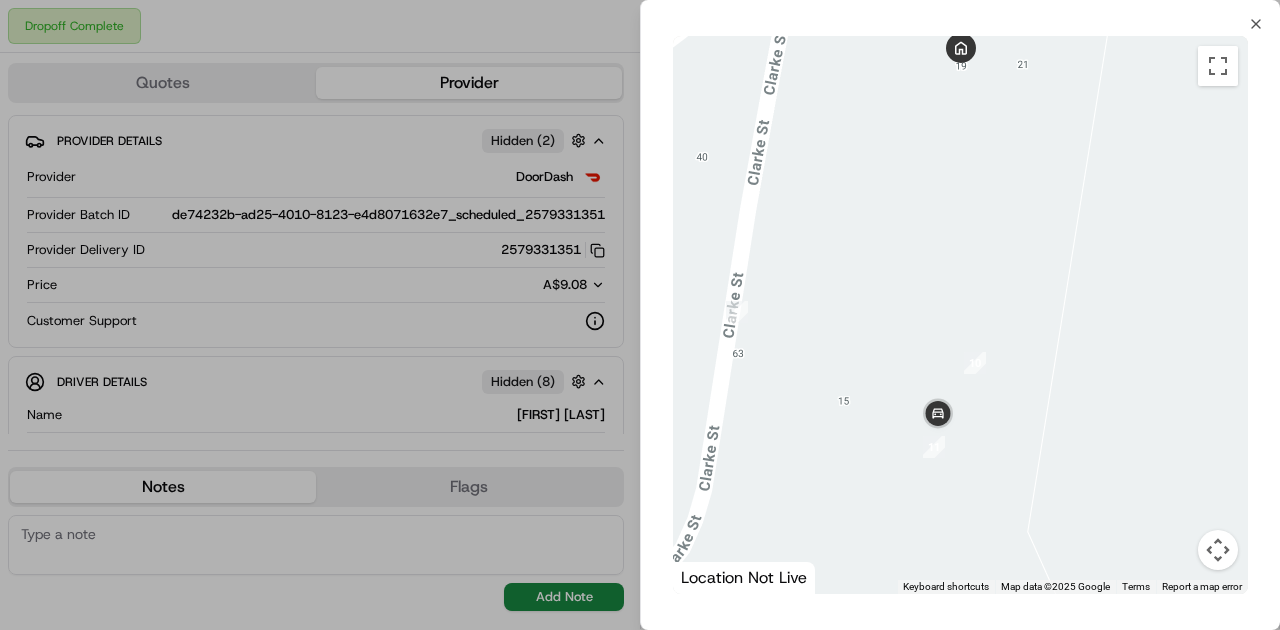 drag, startPoint x: 938, startPoint y: 296, endPoint x: 938, endPoint y: 410, distance: 114 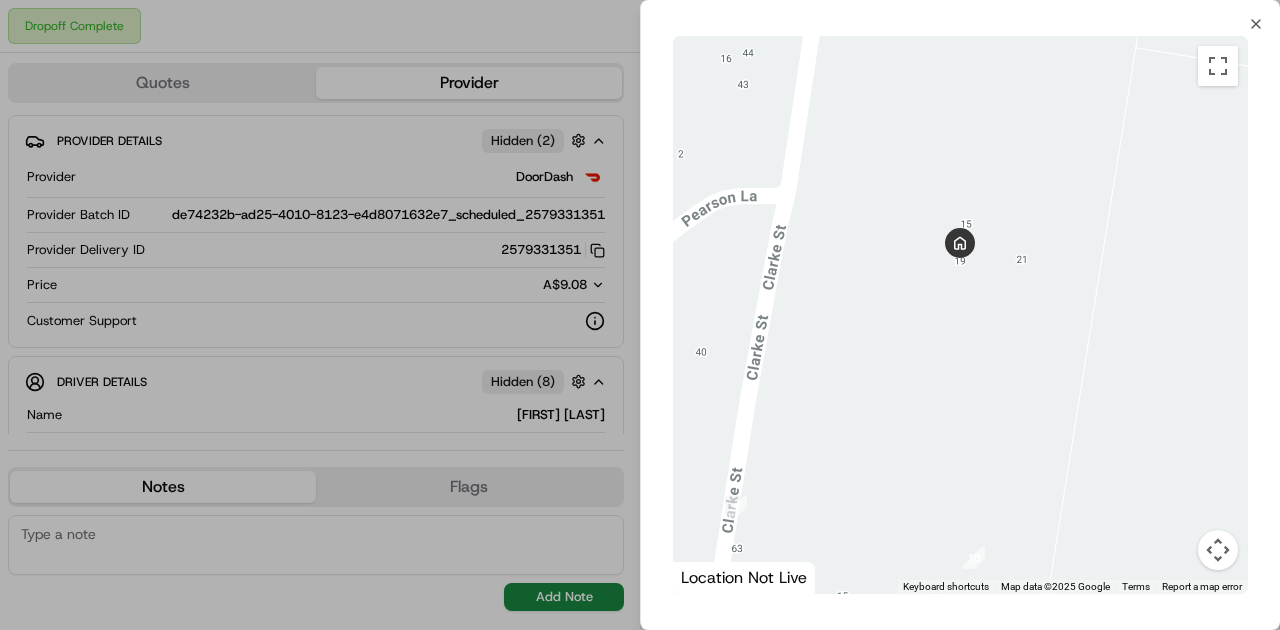 drag, startPoint x: 961, startPoint y: 188, endPoint x: 960, endPoint y: 270, distance: 82.006096 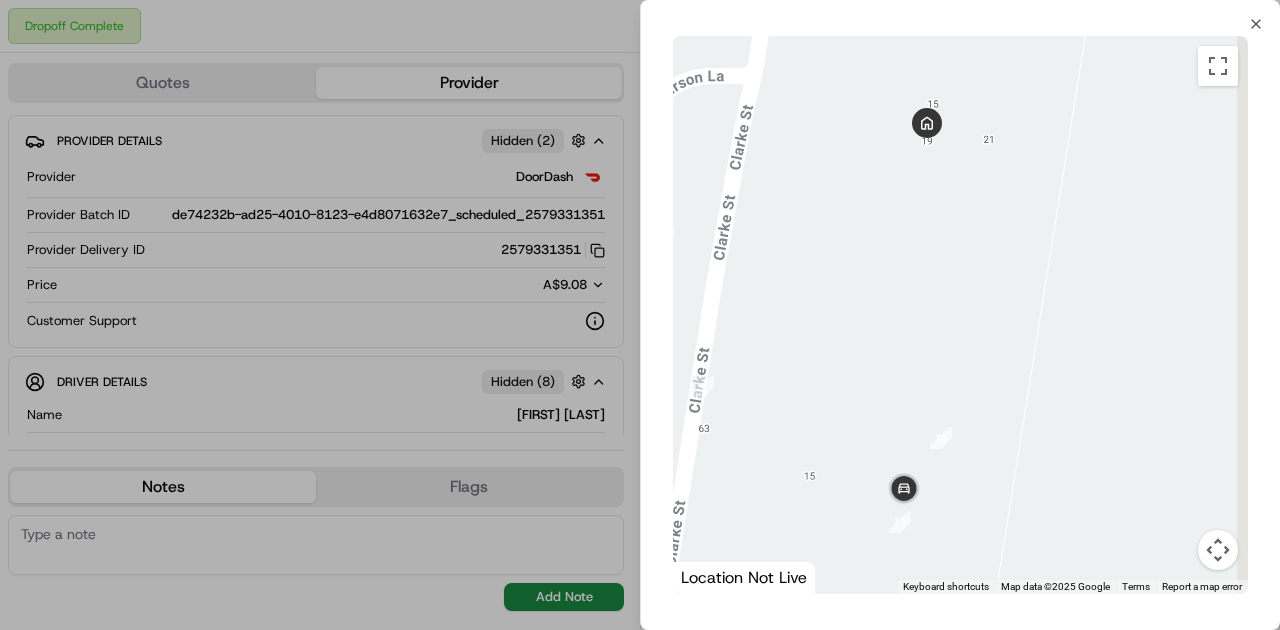 drag, startPoint x: 918, startPoint y: 248, endPoint x: 906, endPoint y: 200, distance: 49.47727 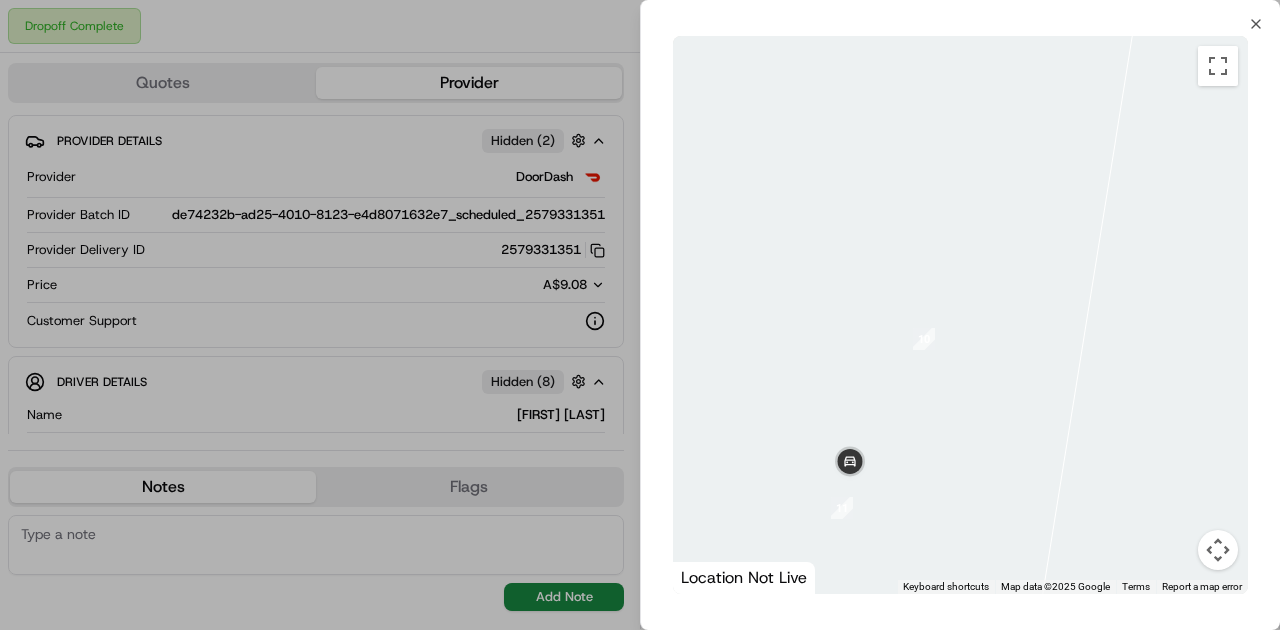 click at bounding box center (960, 315) 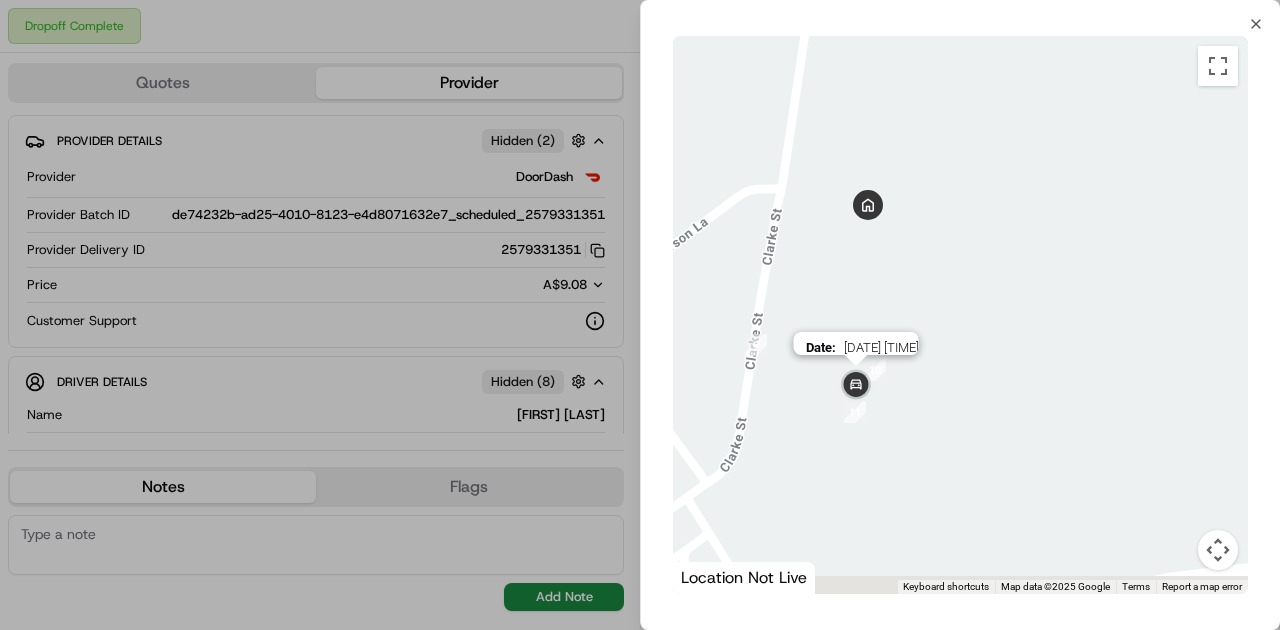 drag, startPoint x: 855, startPoint y: 412, endPoint x: 888, endPoint y: 316, distance: 101.51354 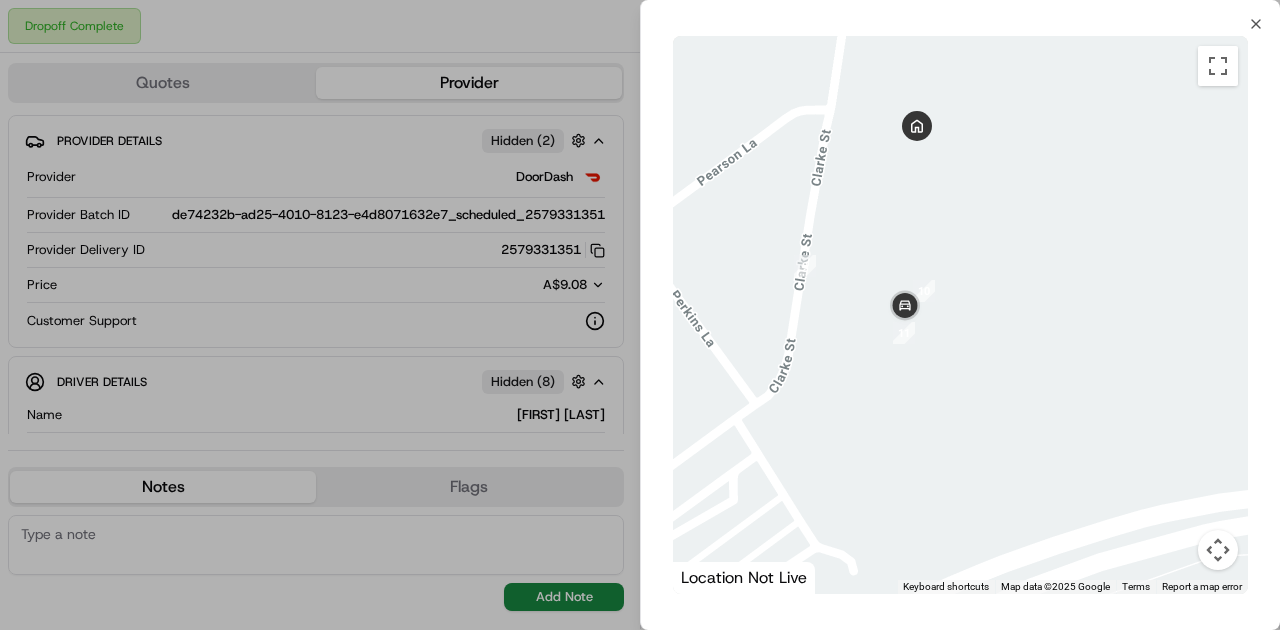 click at bounding box center (640, 315) 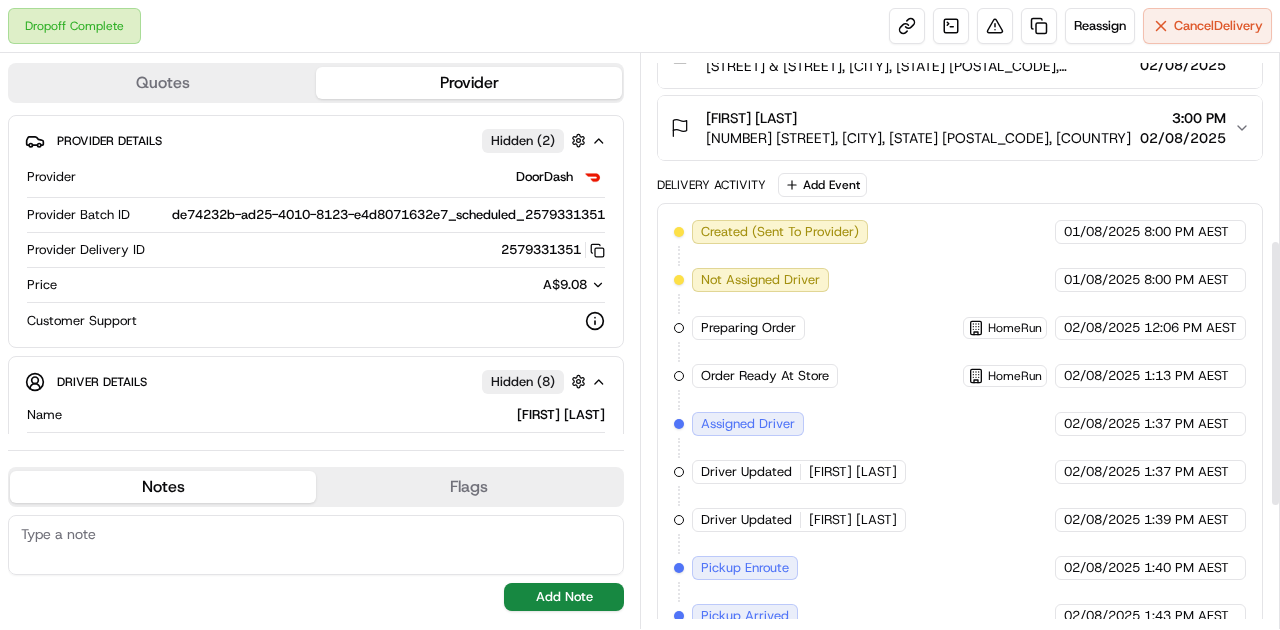 scroll, scrollTop: 663, scrollLeft: 0, axis: vertical 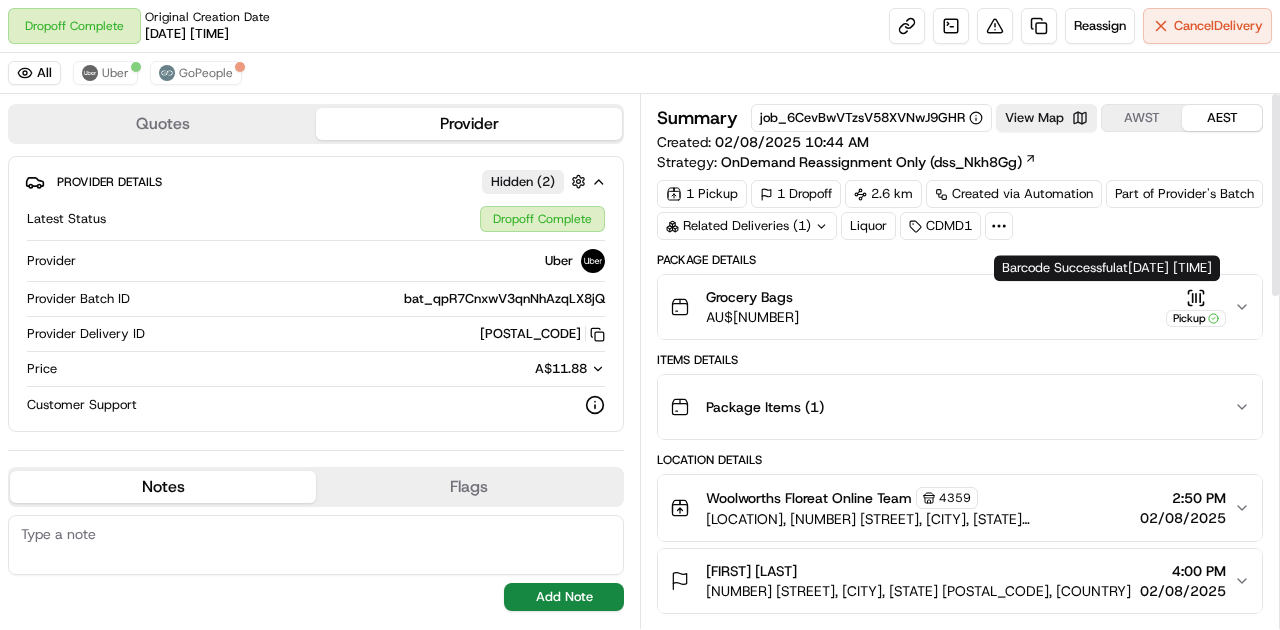 click 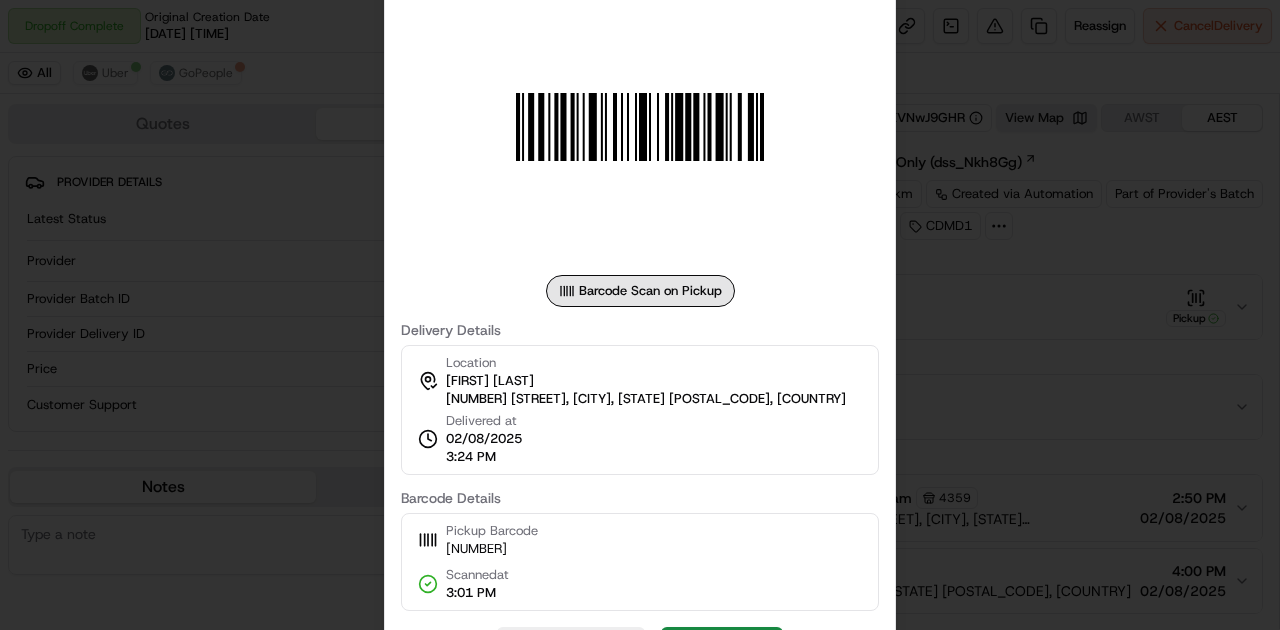 click at bounding box center (640, 315) 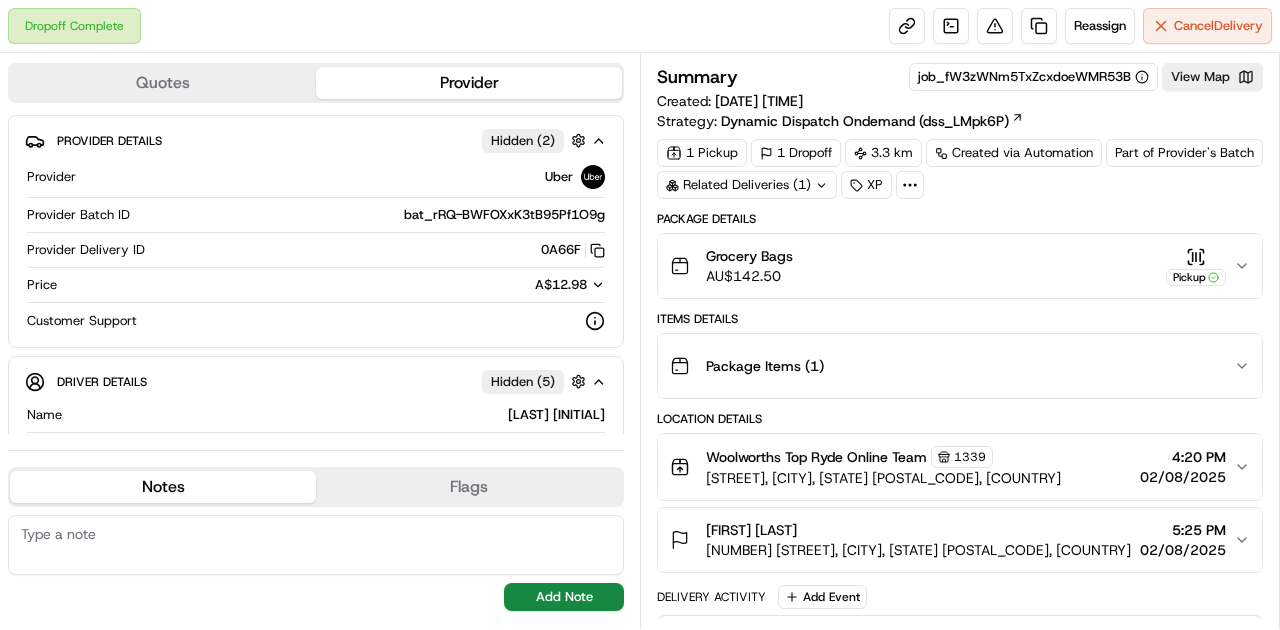 scroll, scrollTop: 0, scrollLeft: 0, axis: both 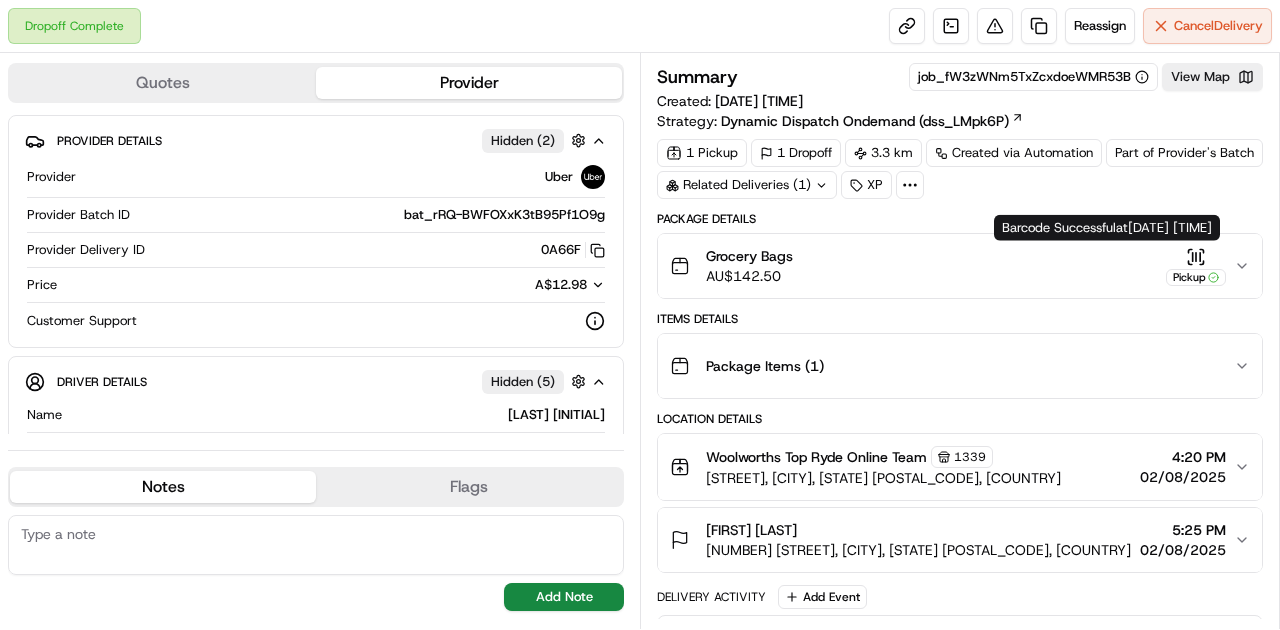 click 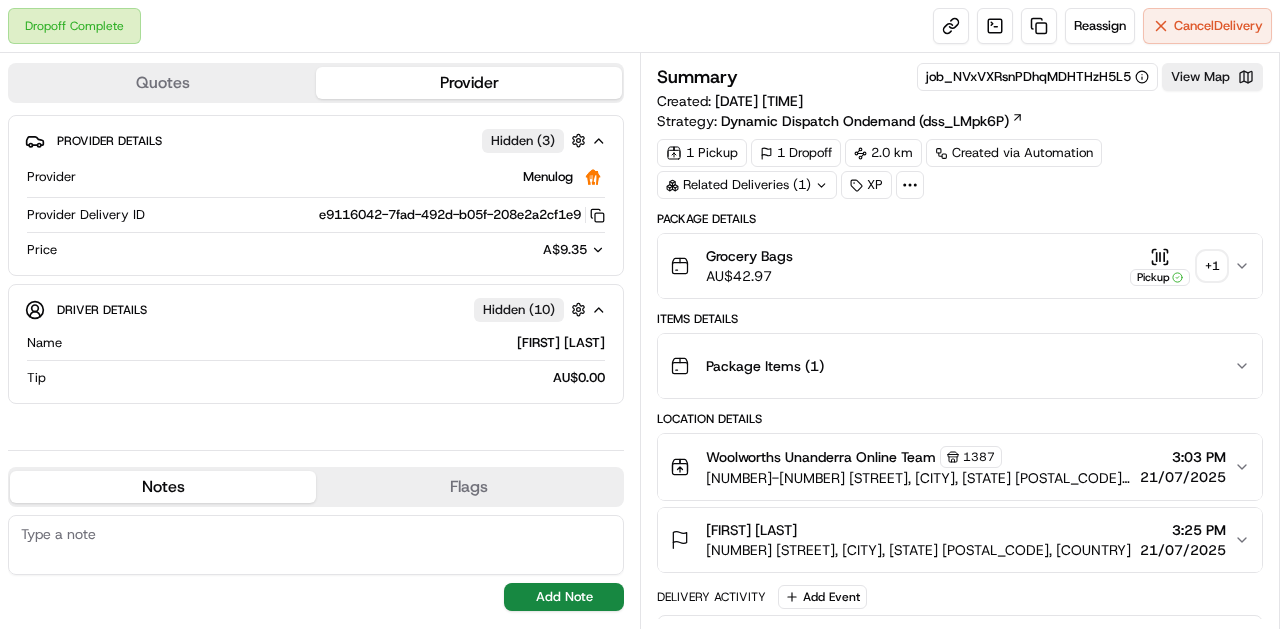 scroll, scrollTop: 0, scrollLeft: 0, axis: both 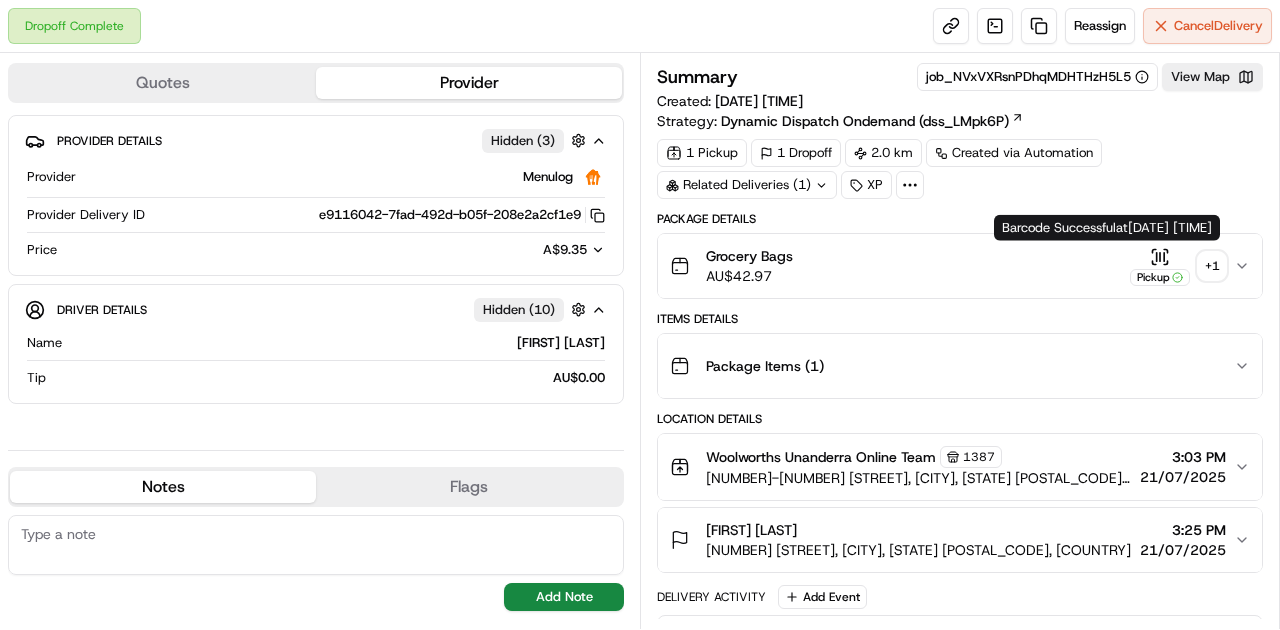 click 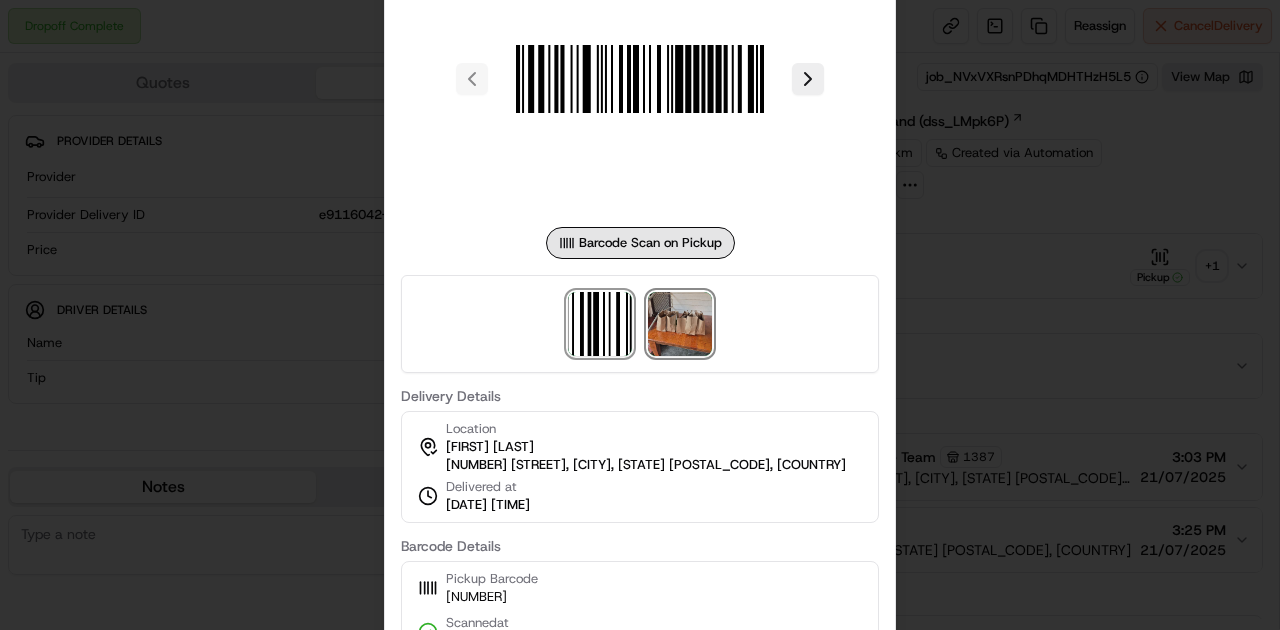 click at bounding box center [680, 324] 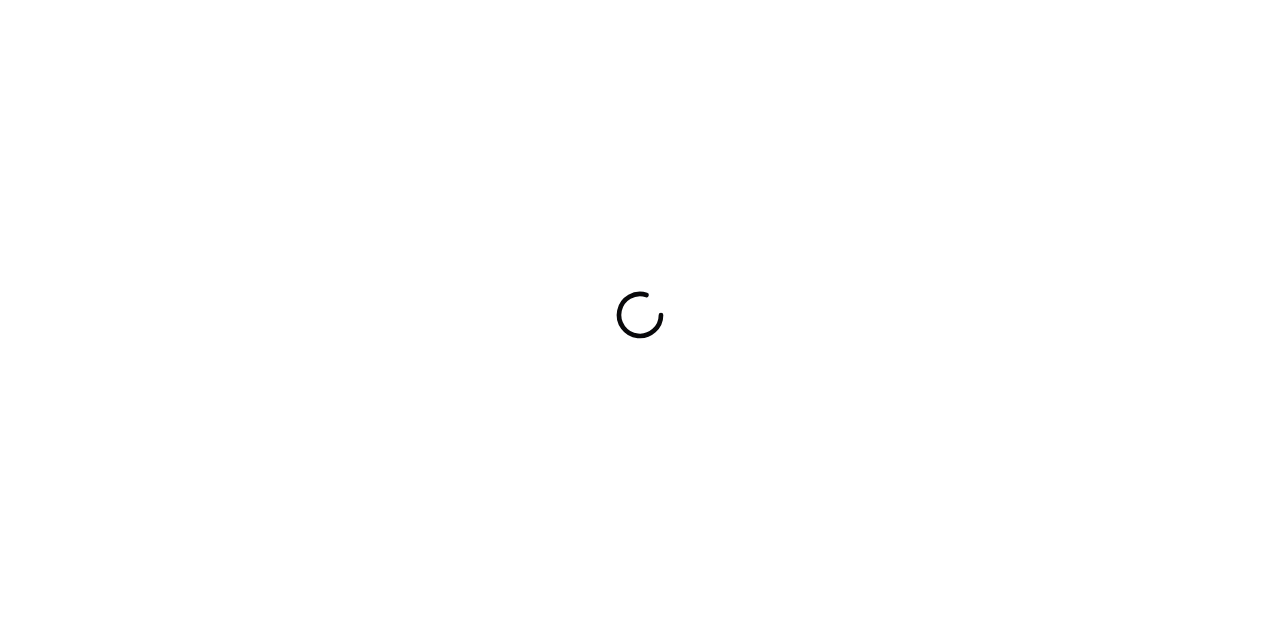 scroll, scrollTop: 0, scrollLeft: 0, axis: both 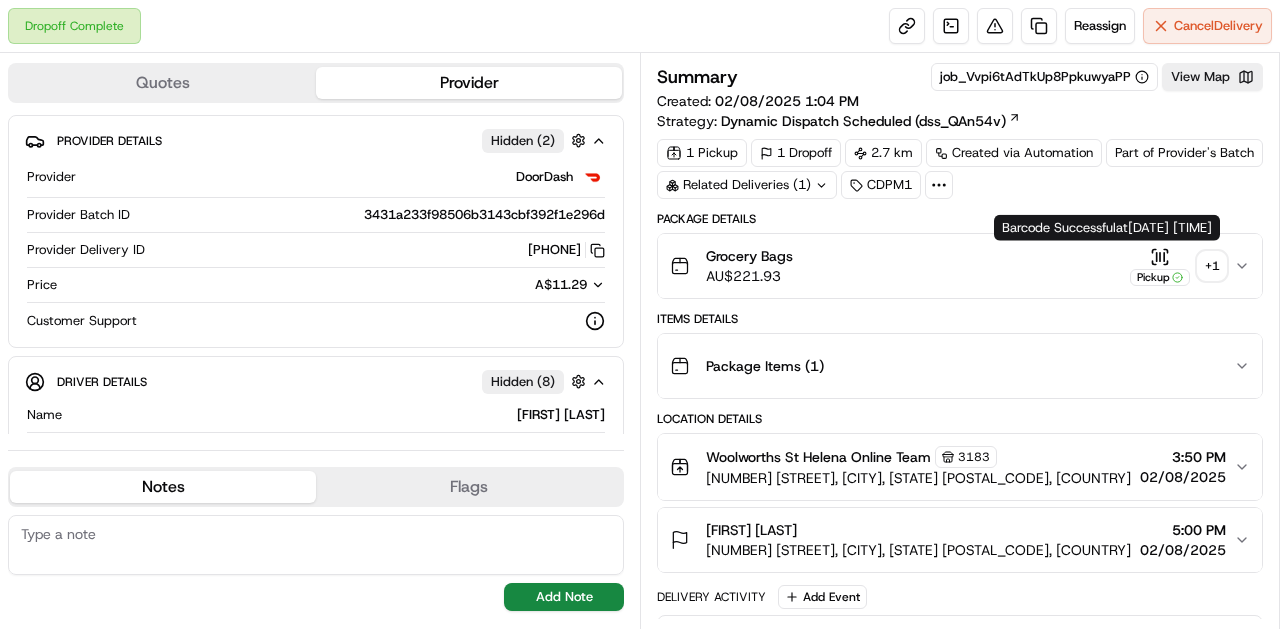 click 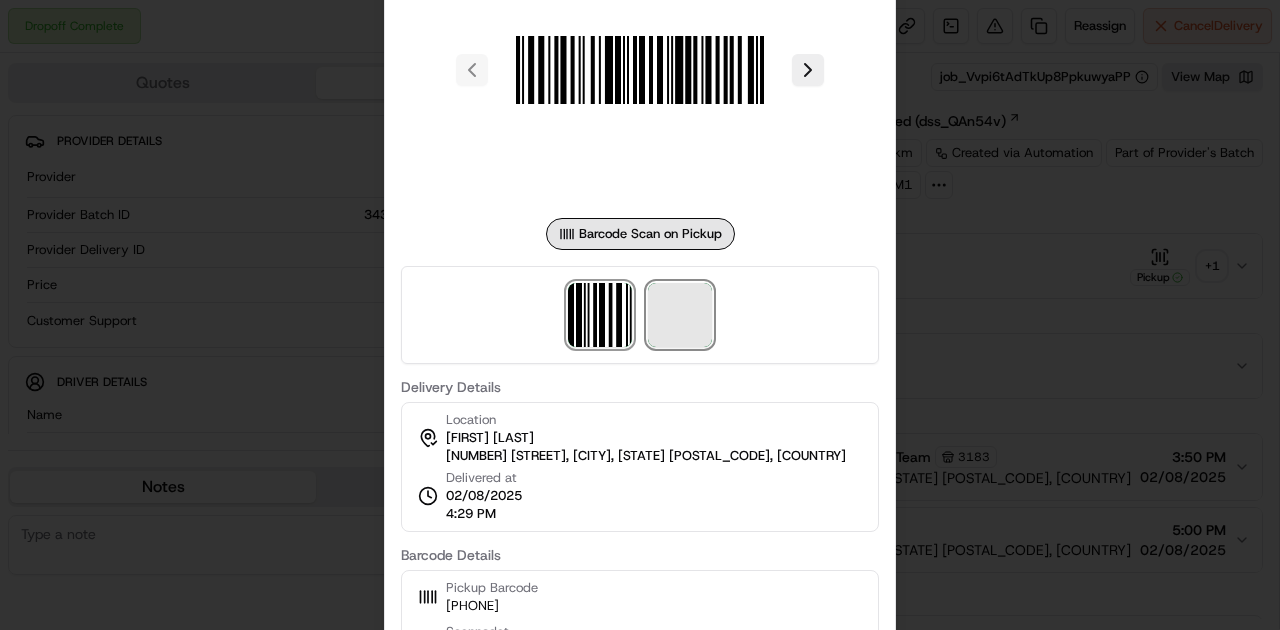 click at bounding box center [680, 315] 